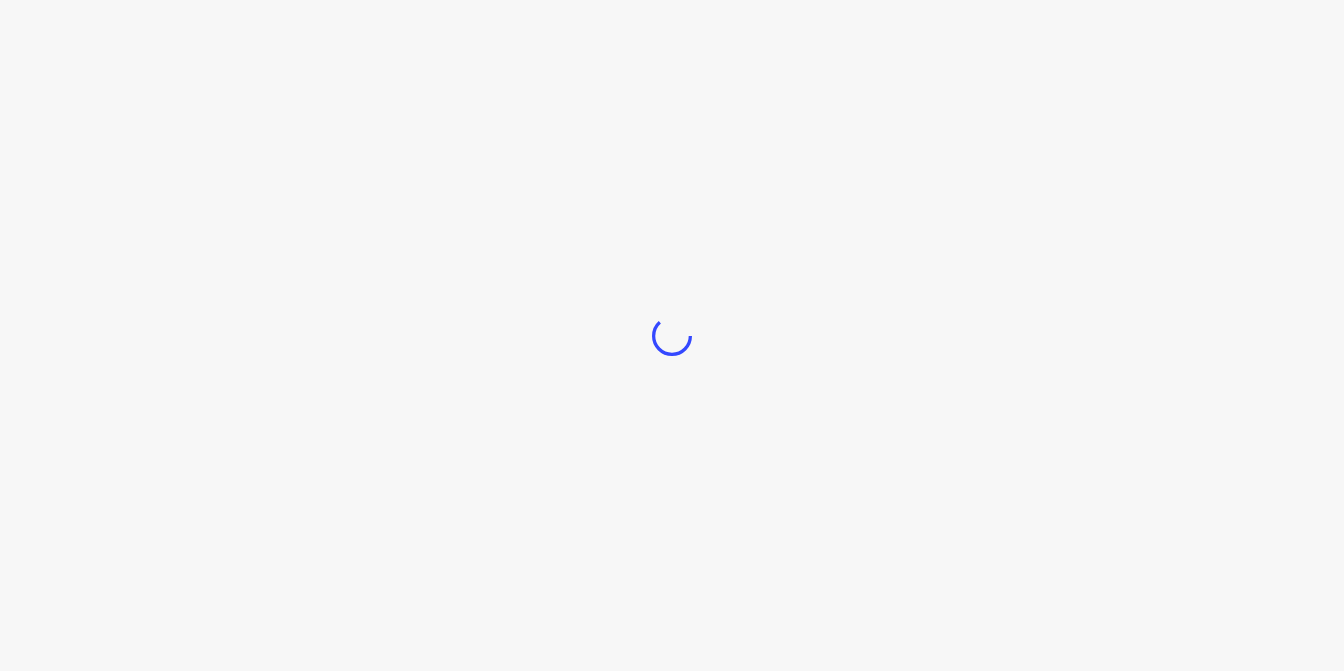 scroll, scrollTop: 0, scrollLeft: 0, axis: both 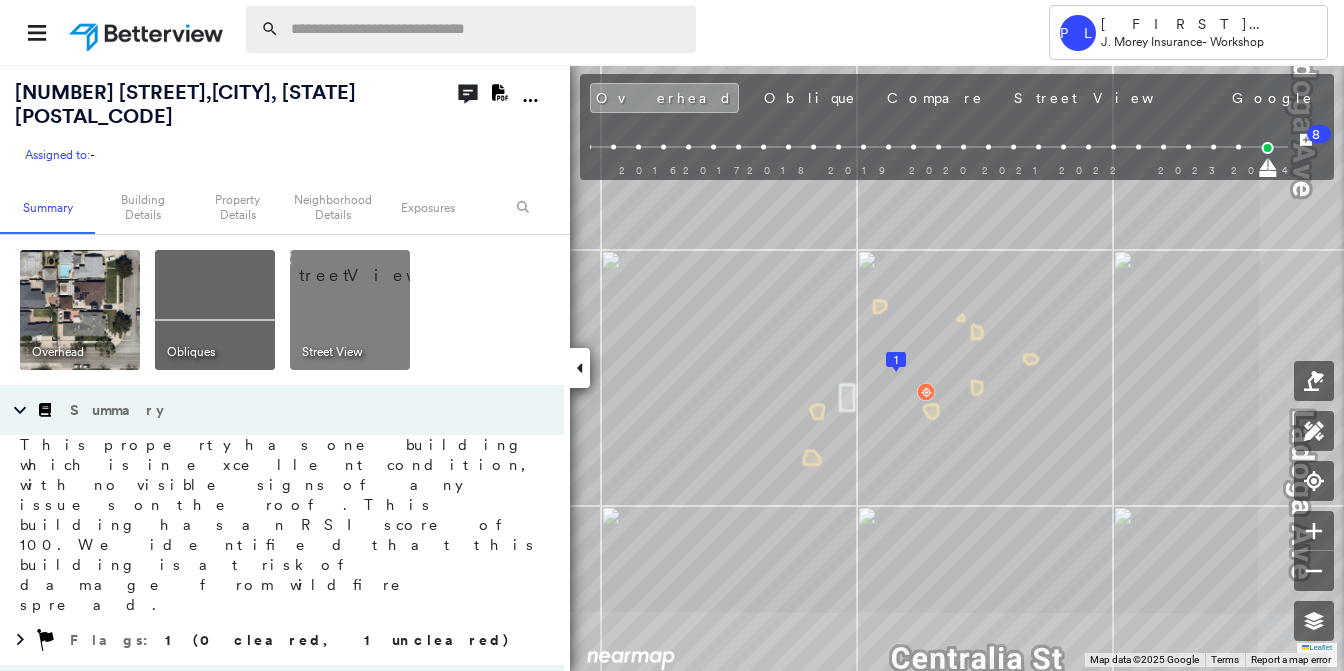 click at bounding box center (487, 29) 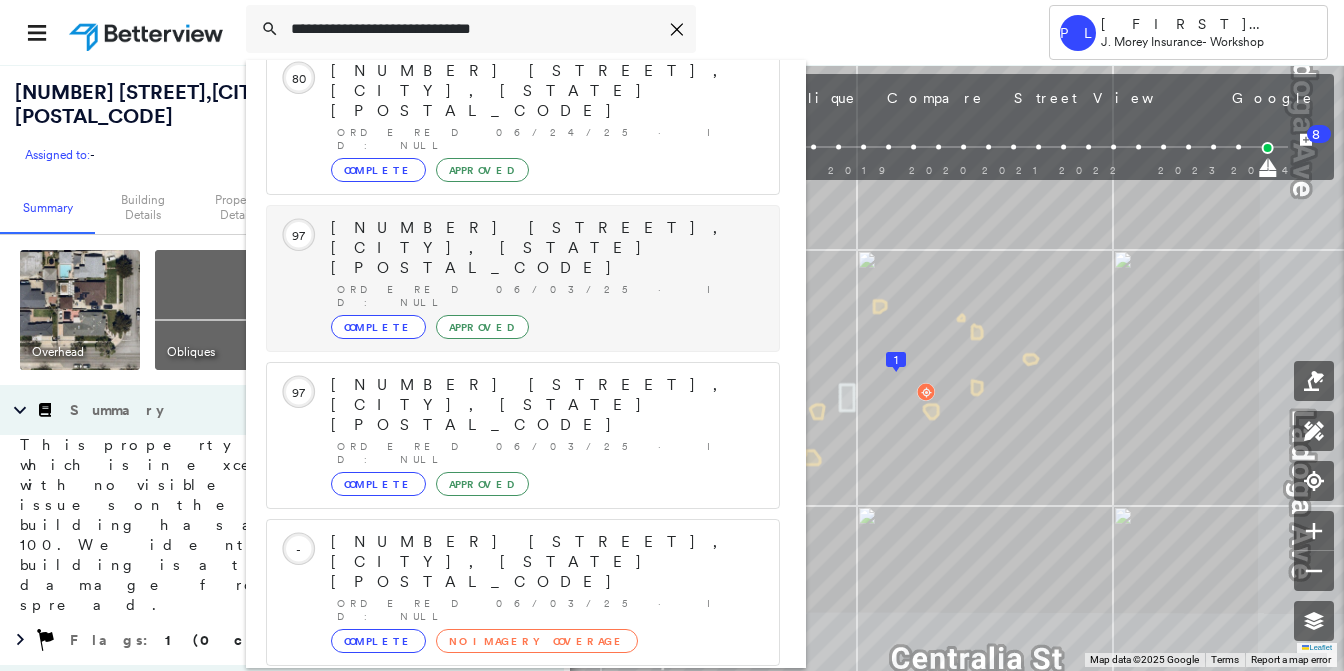 scroll, scrollTop: 208, scrollLeft: 0, axis: vertical 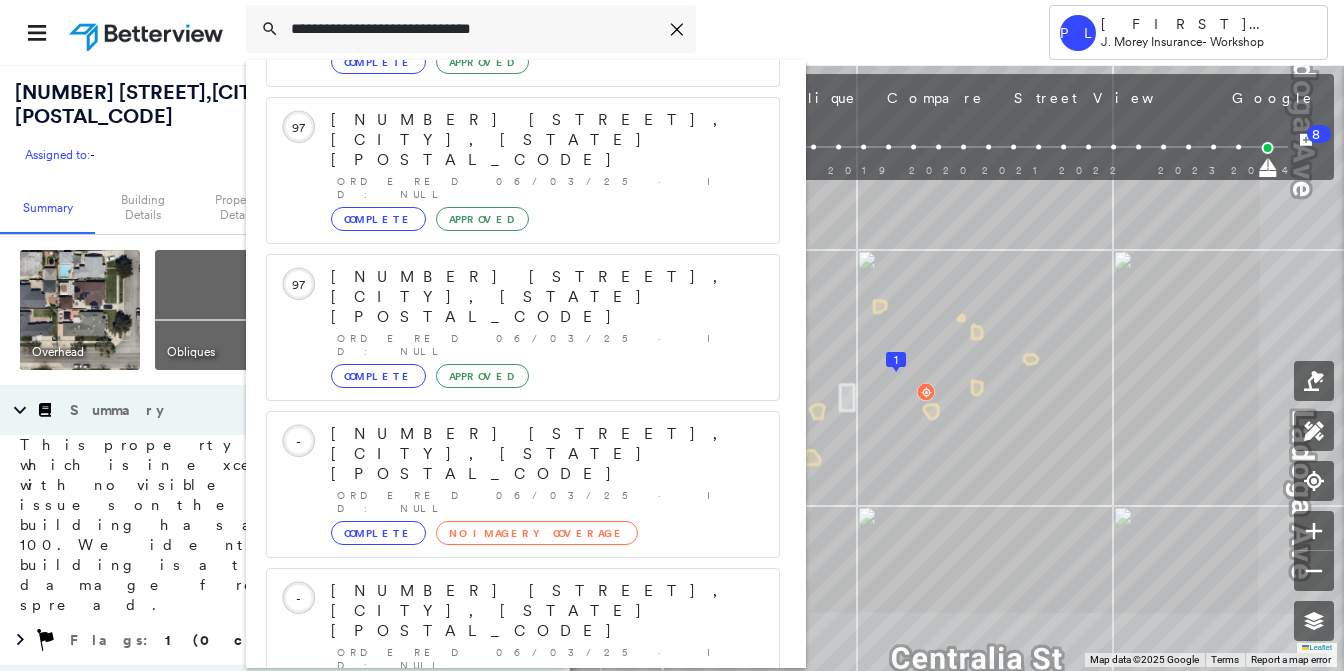 type on "**********" 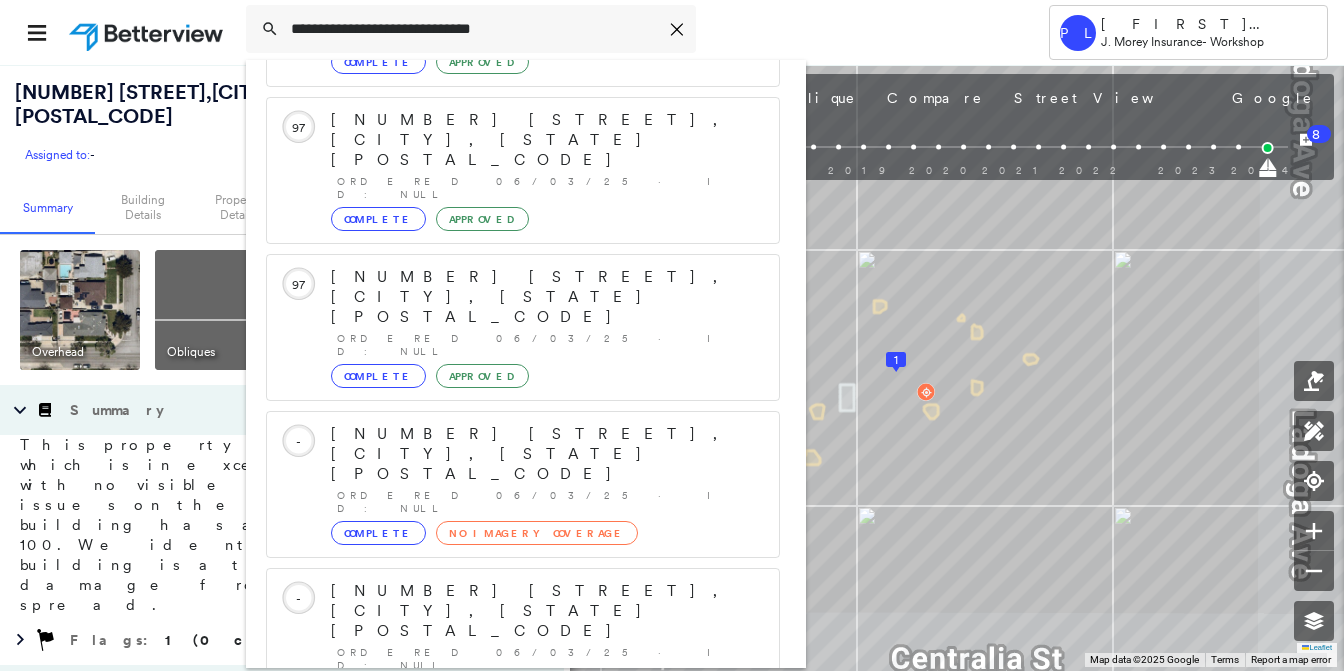 click on "[NUMBER] [STREET], [CITY], [STATE] [POSTAL_CODE]" at bounding box center (501, 903) 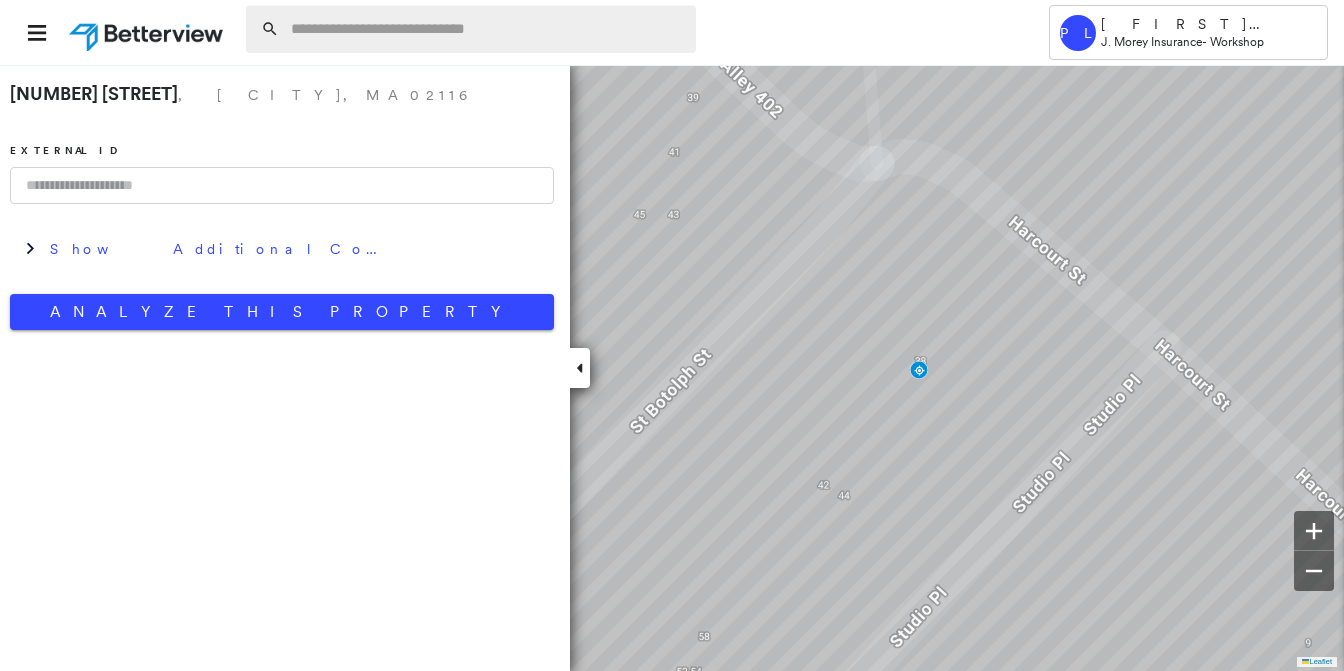 click at bounding box center [487, 29] 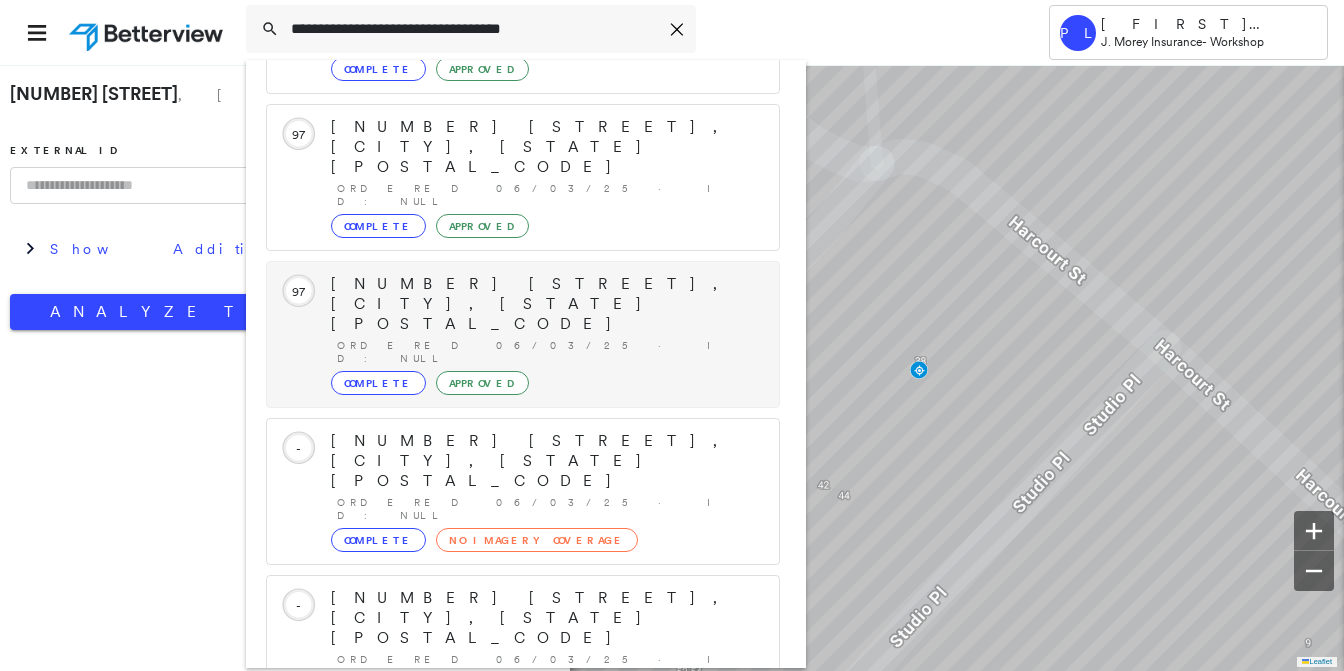 scroll, scrollTop: 208, scrollLeft: 0, axis: vertical 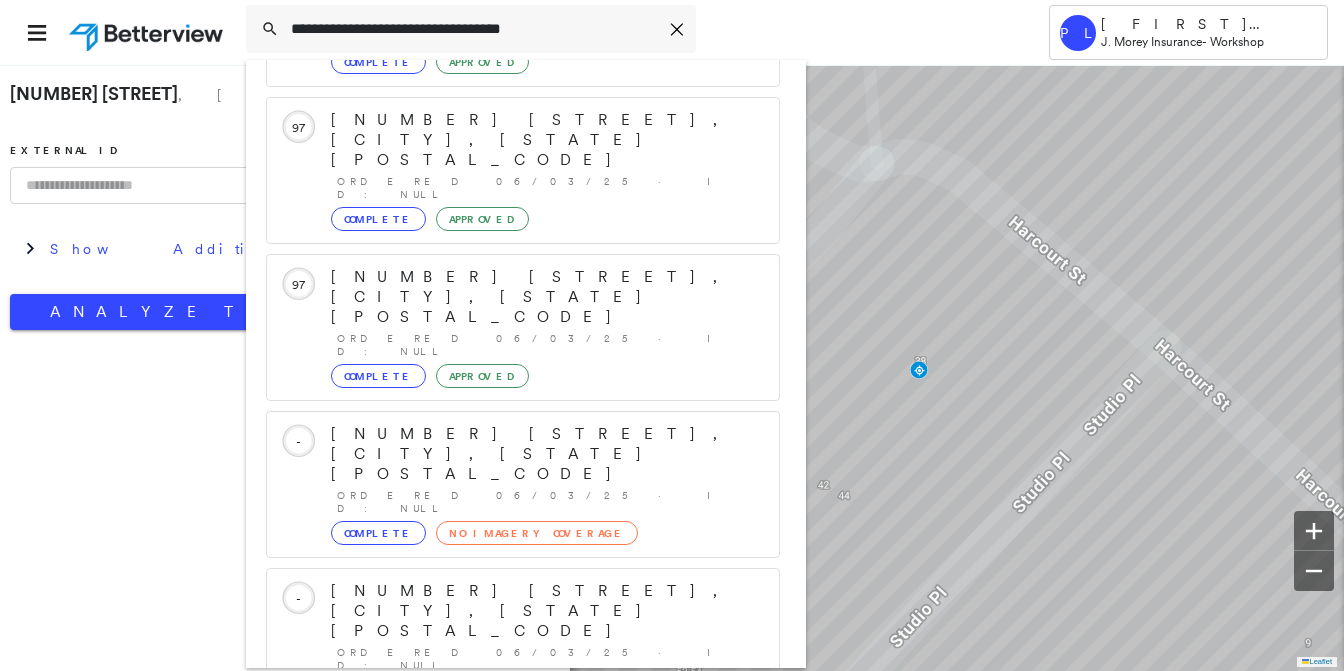 type on "**********" 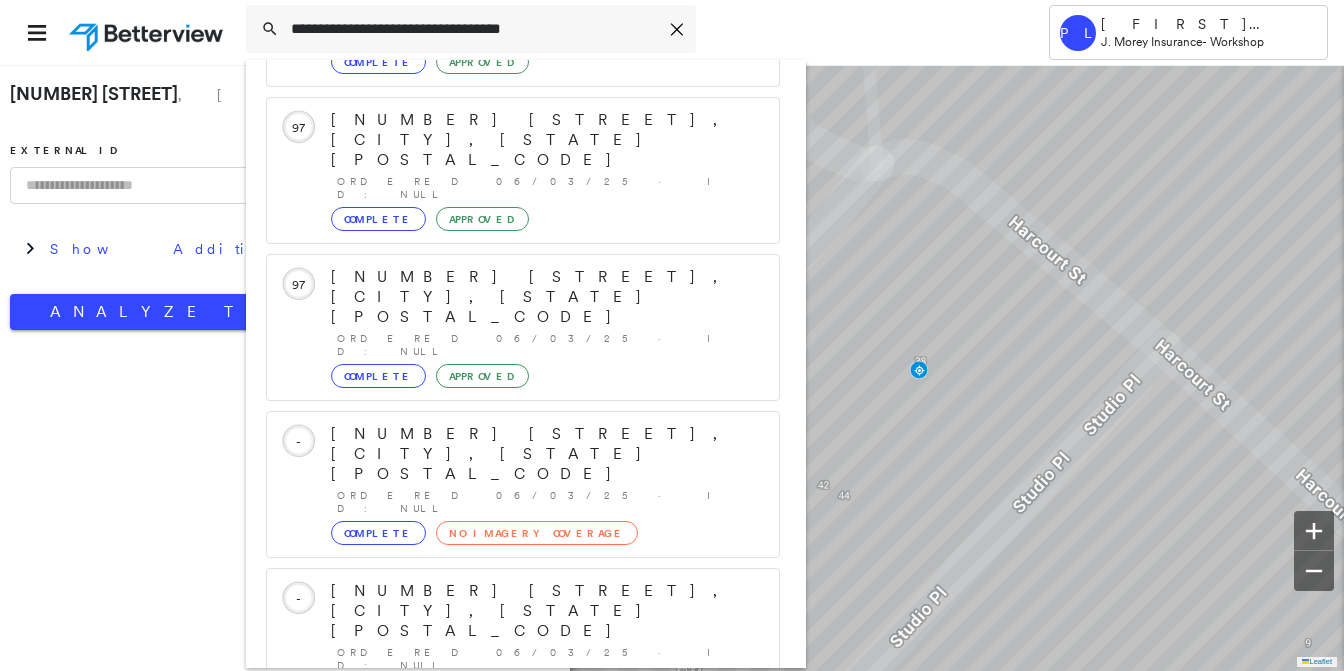 click on "[NUMBER] [STREET] [APARTMENT], [CITY], [STATE] [POSTAL_CODE]" at bounding box center [501, 913] 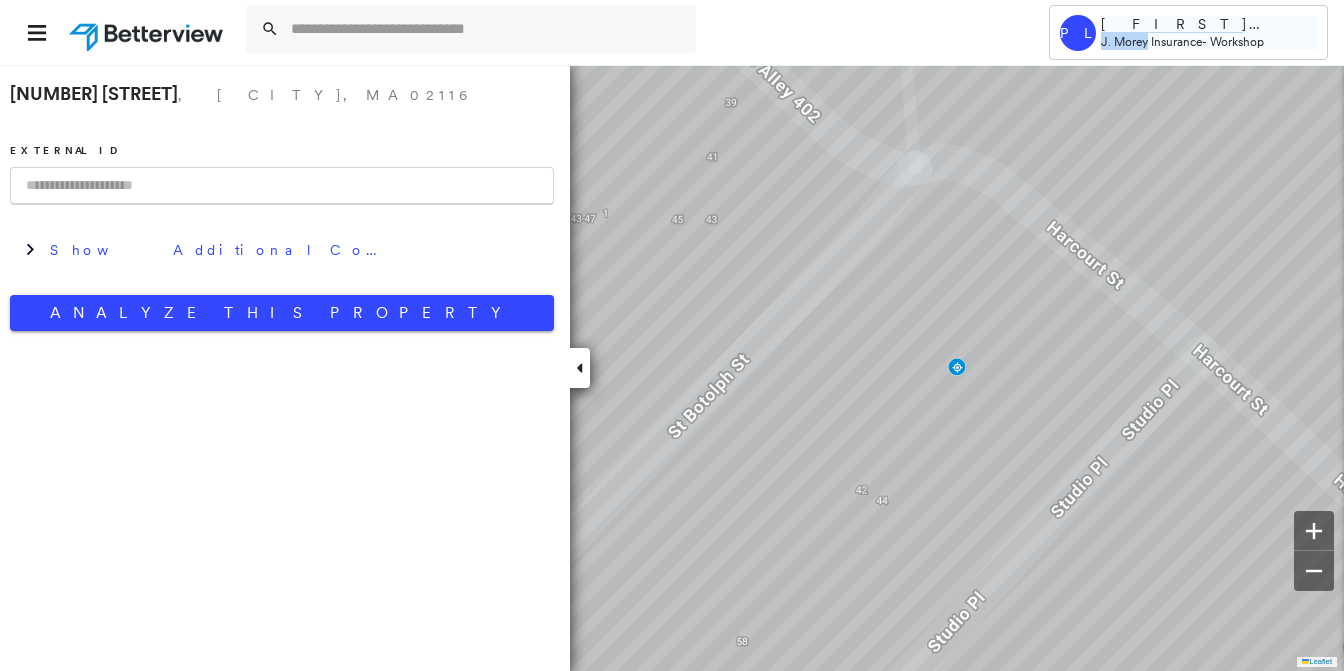 click on "[FIRST] [LAST] [COMPANY] - Workshop" at bounding box center (1209, 33) 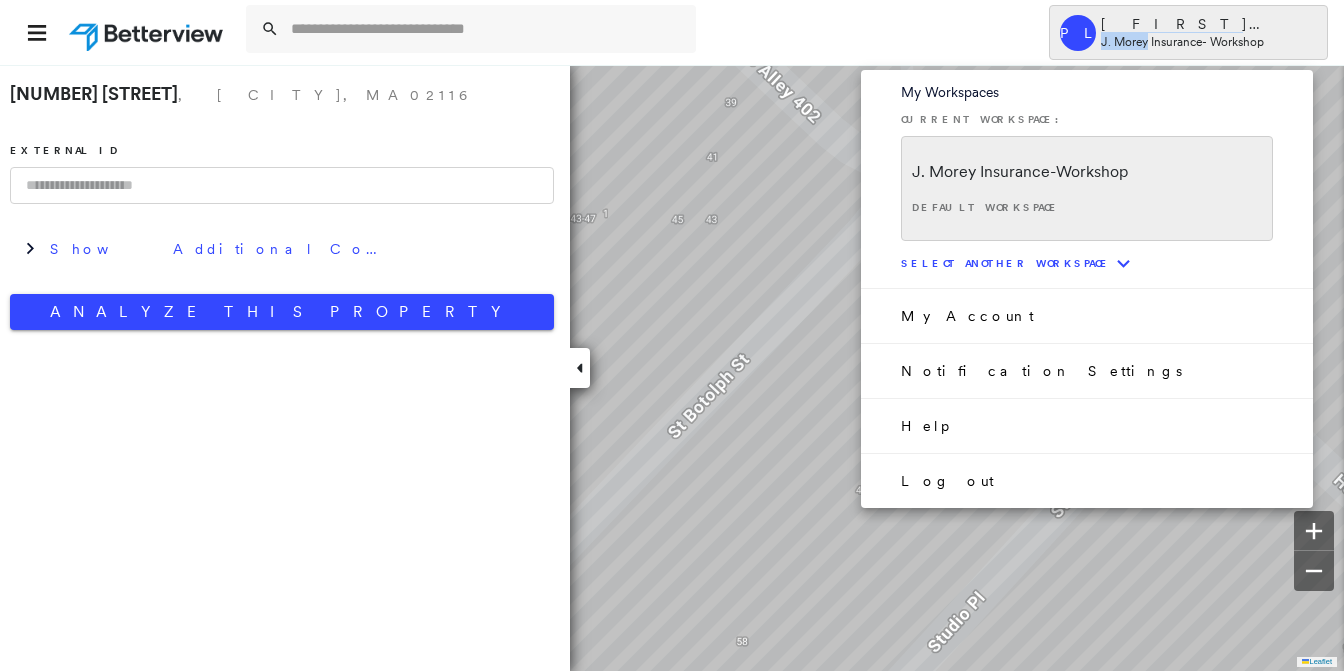 click on "Log out" at bounding box center (947, 481) 